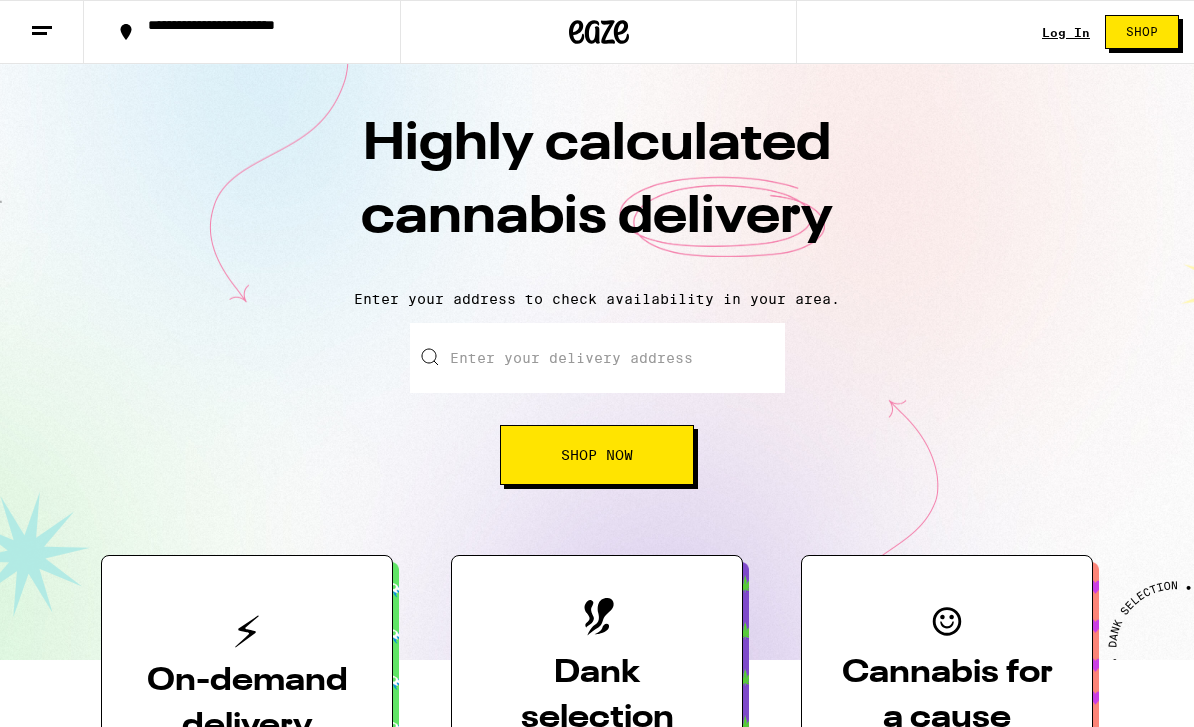 scroll, scrollTop: 210, scrollLeft: 0, axis: vertical 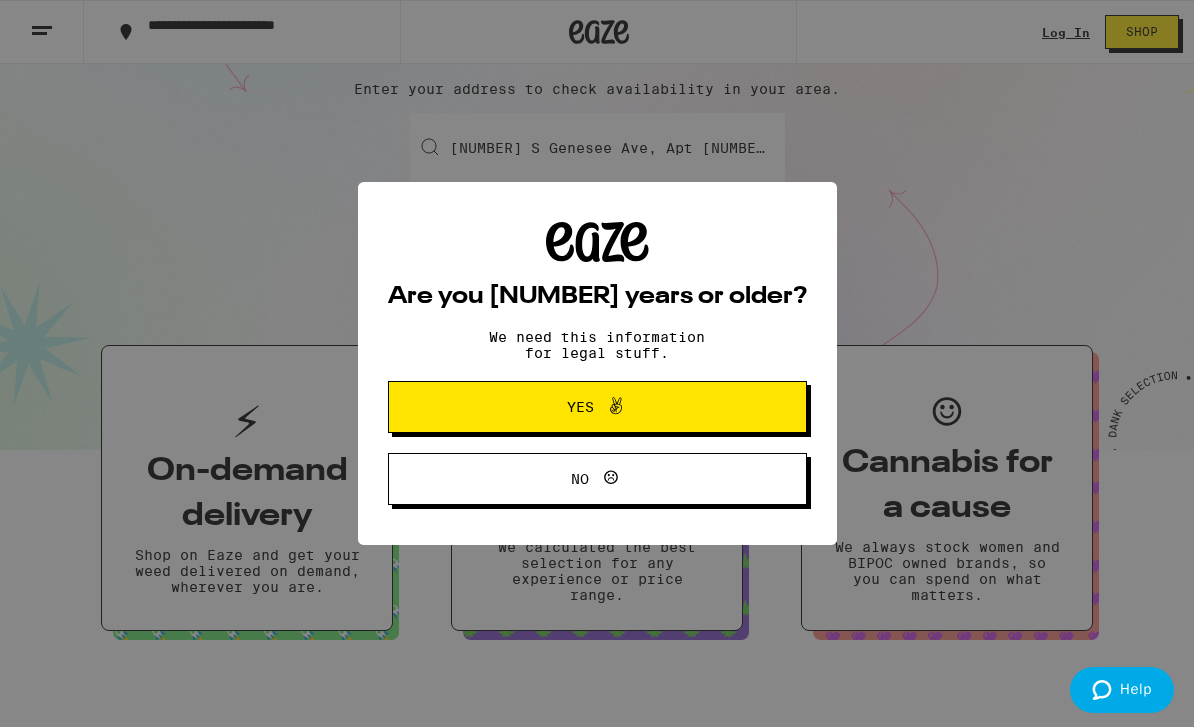 click on "Yes" at bounding box center (597, 407) 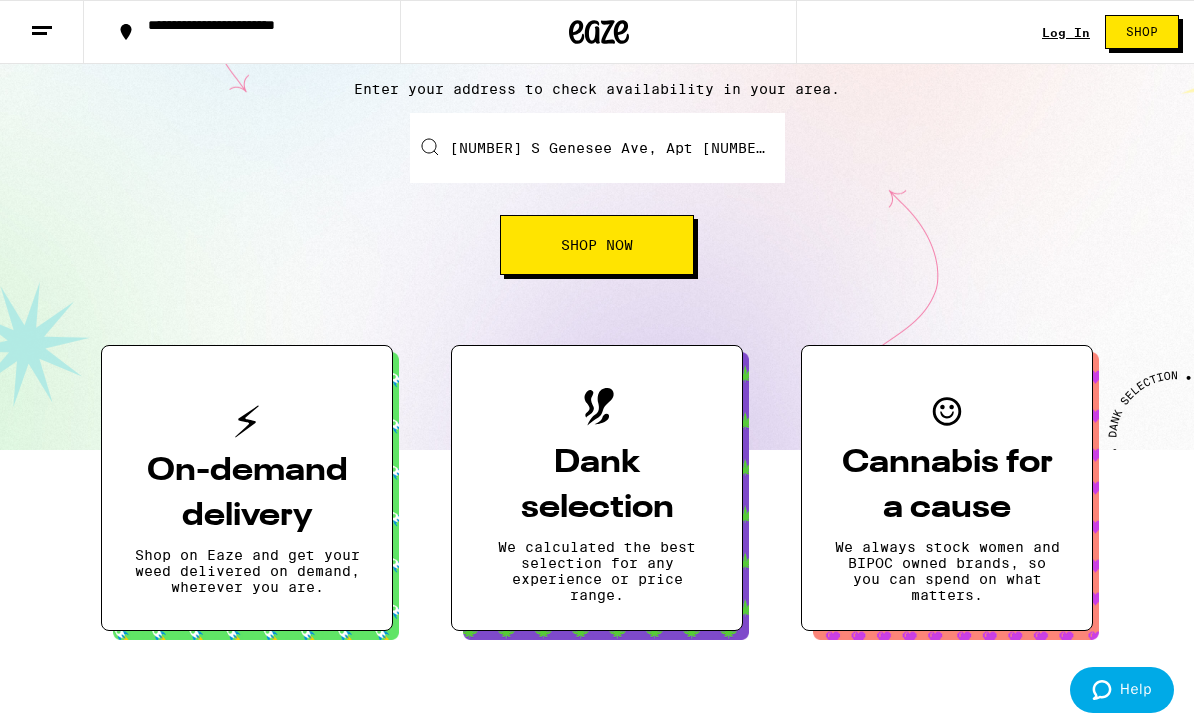 click on "Shop Now" at bounding box center [597, 245] 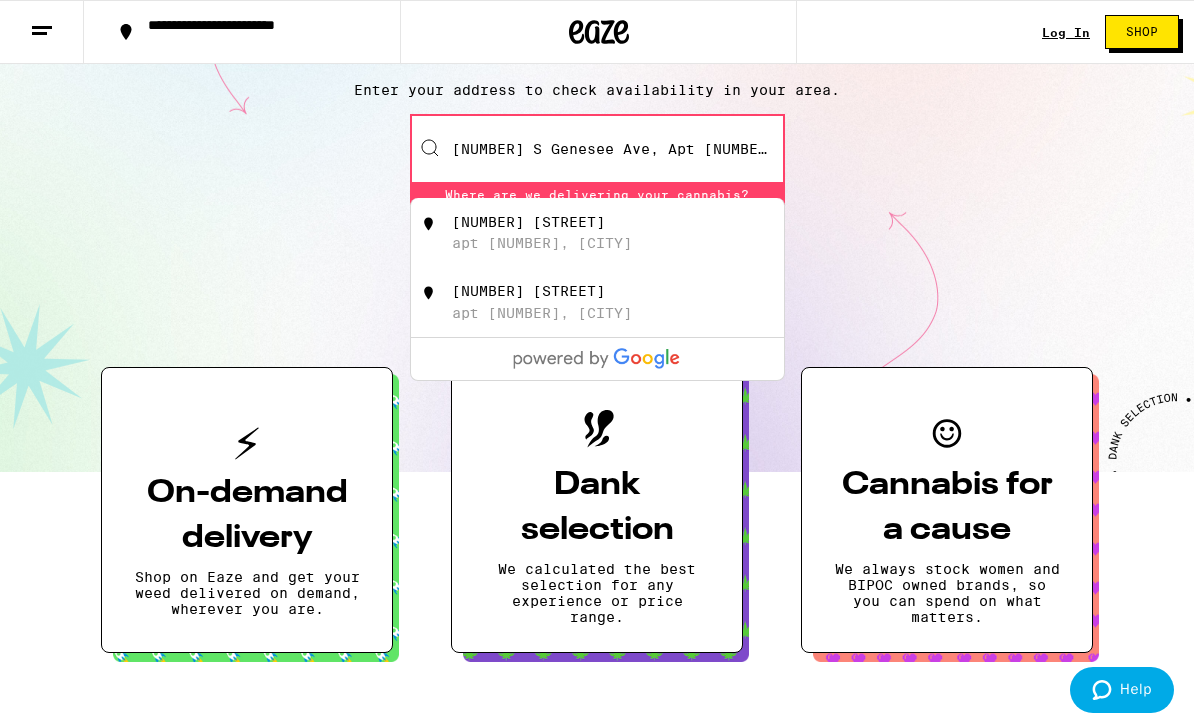 scroll, scrollTop: 0, scrollLeft: 0, axis: both 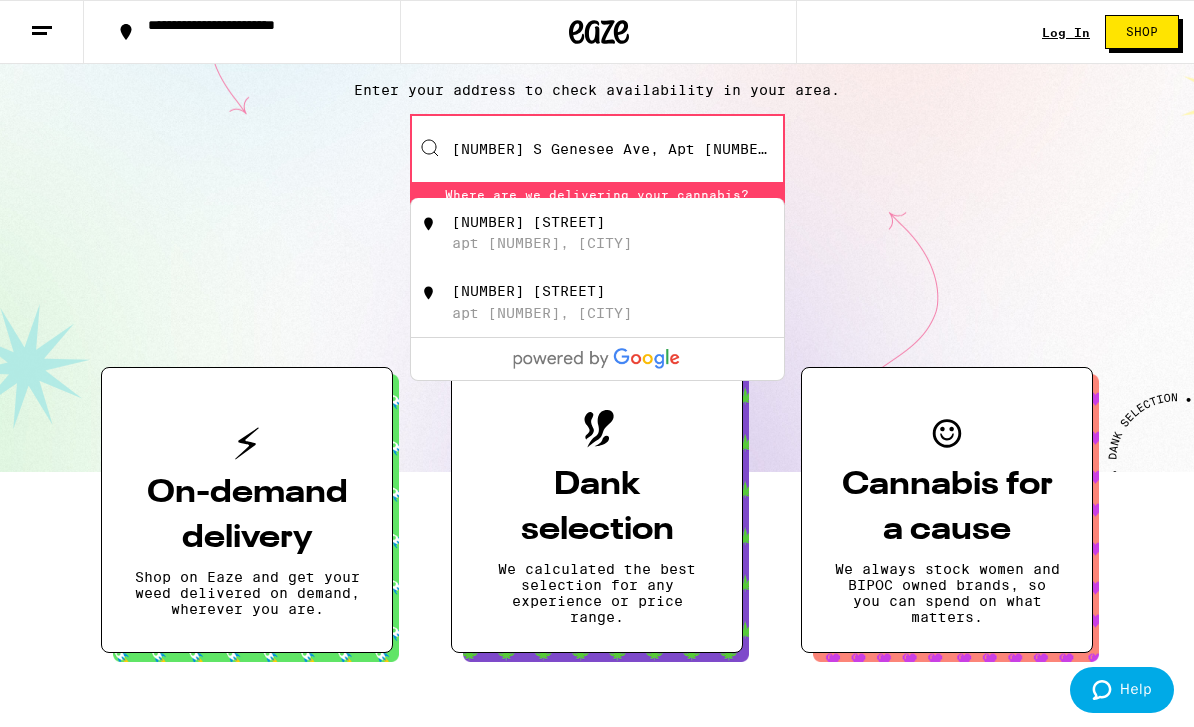 click on "[NUMBER] [STREET] apt [NUMBER], [CITY]" at bounding box center [630, 233] 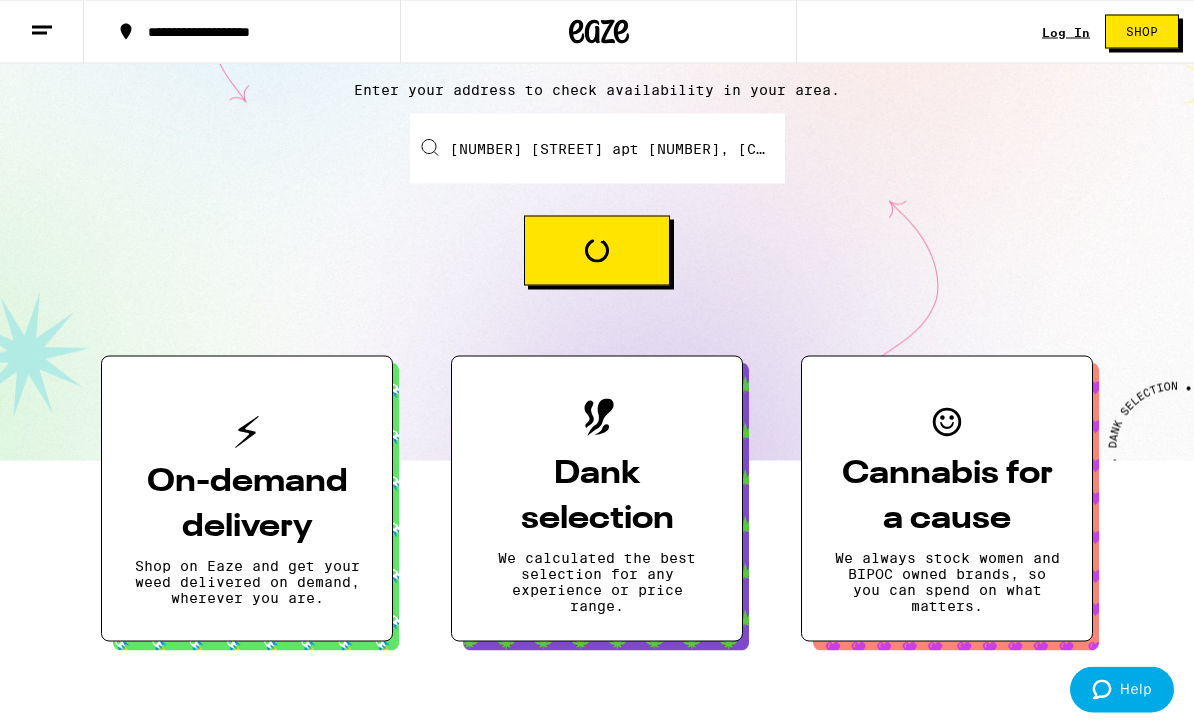 scroll, scrollTop: 210, scrollLeft: 0, axis: vertical 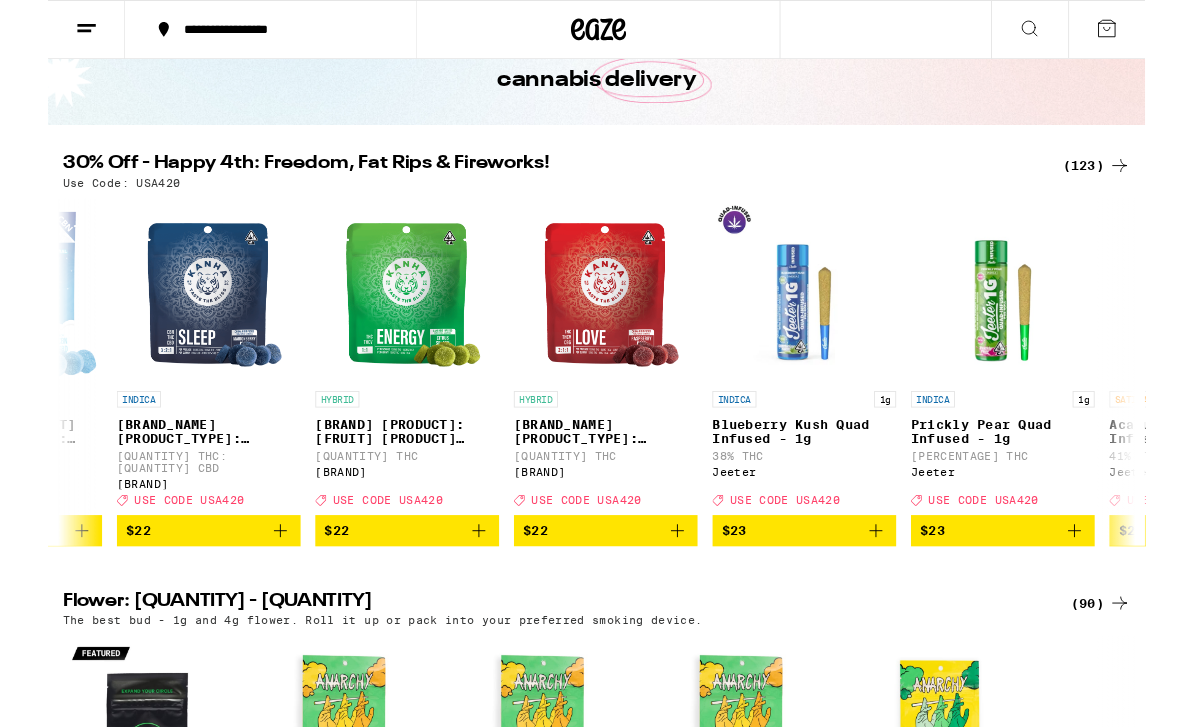click on "(123)" at bounding box center [1141, 180] 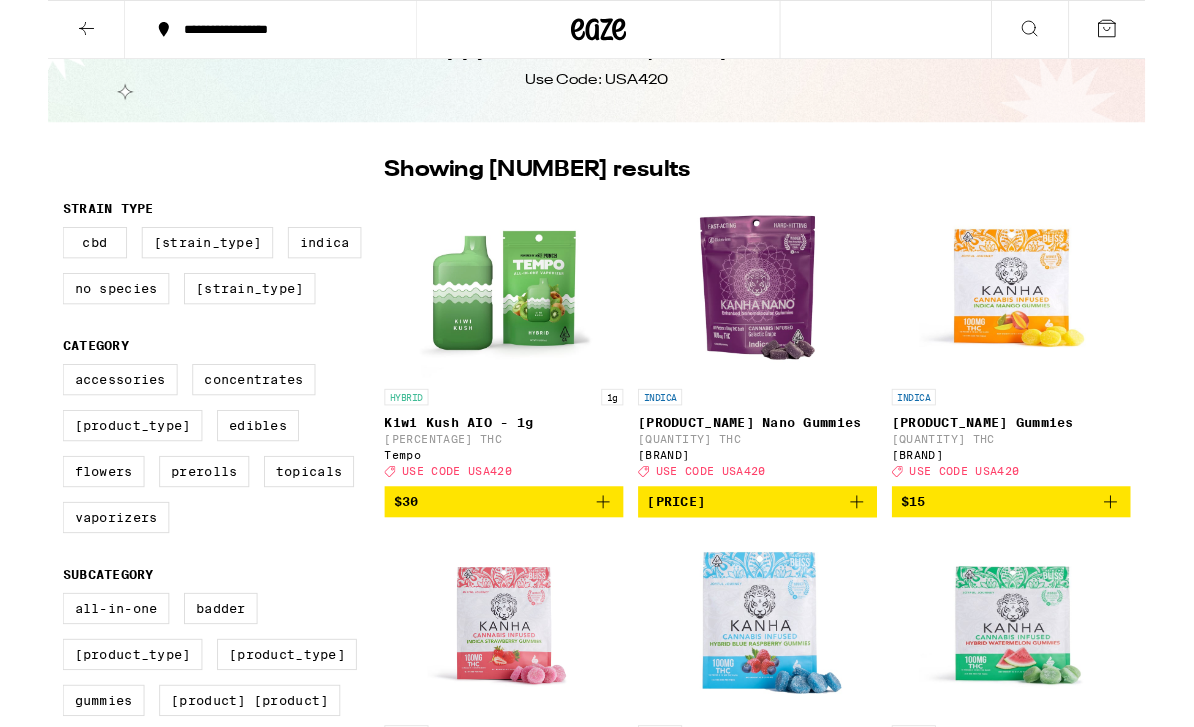 scroll, scrollTop: 129, scrollLeft: 0, axis: vertical 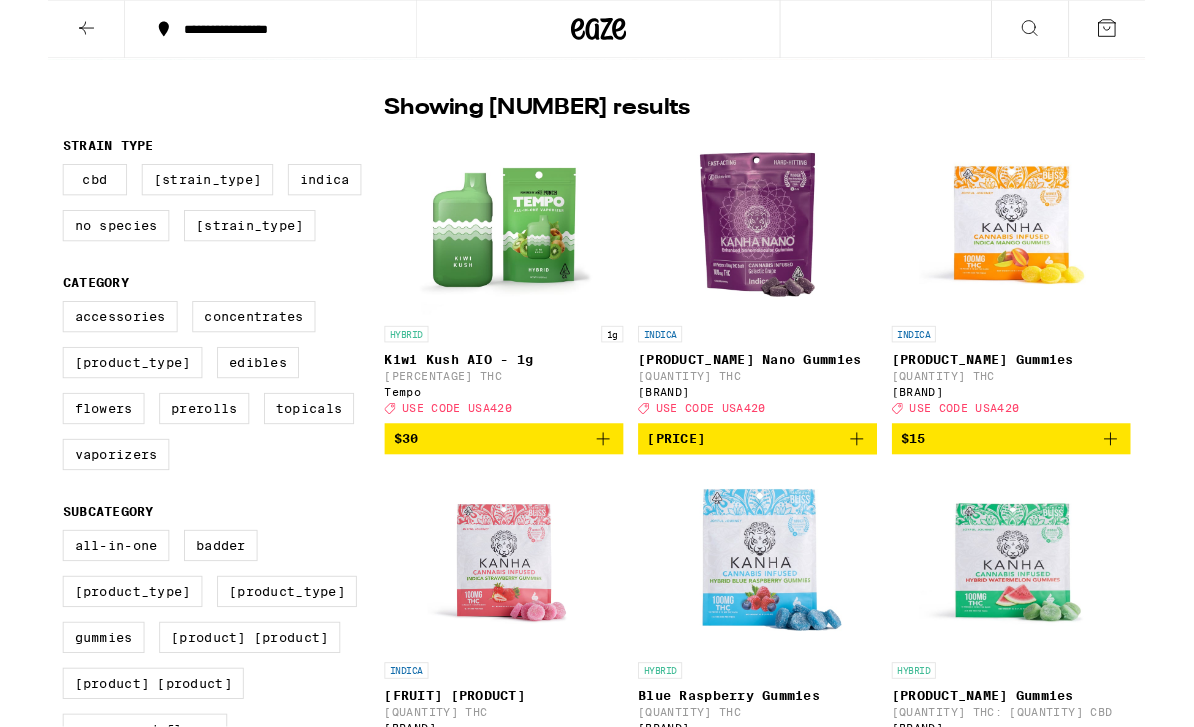 click at bounding box center (1156, 478) 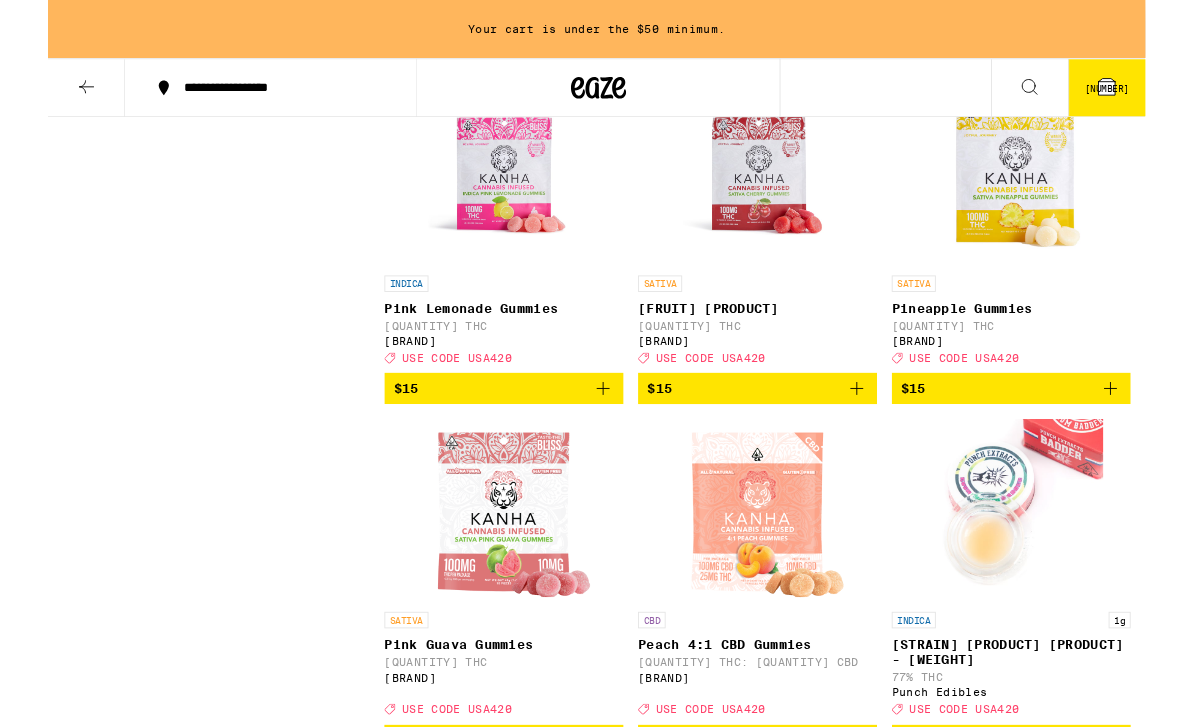 scroll, scrollTop: 3287, scrollLeft: 0, axis: vertical 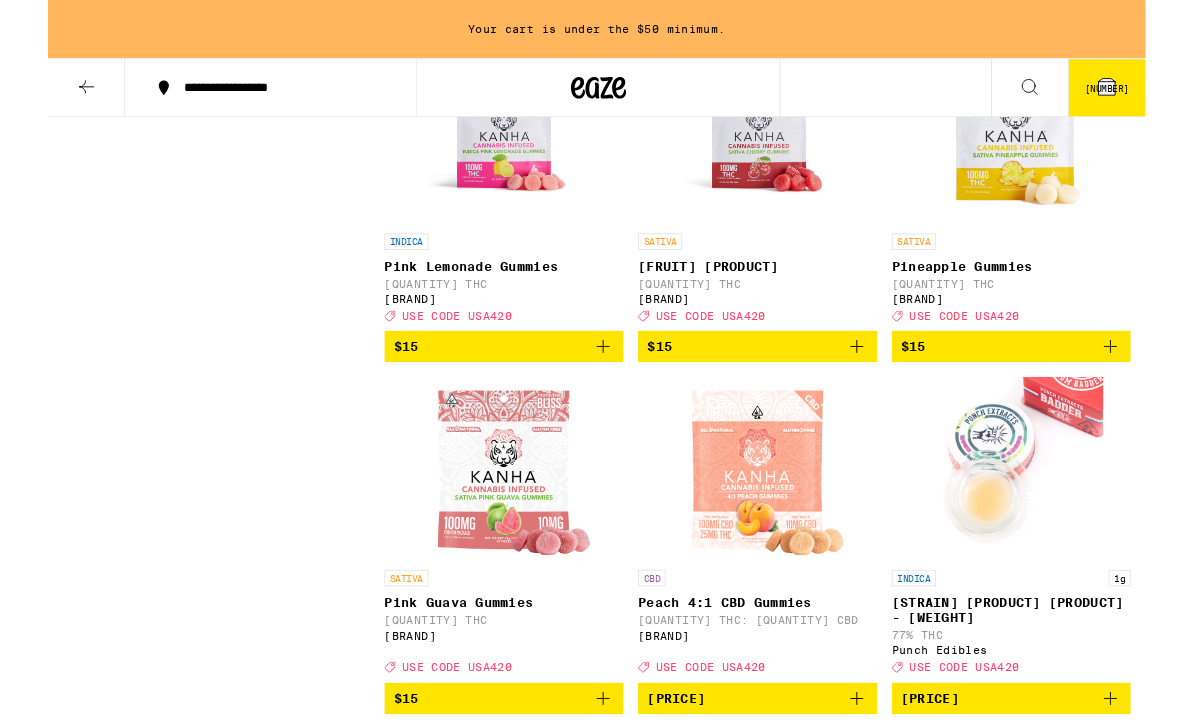 click at bounding box center (1152, 95) 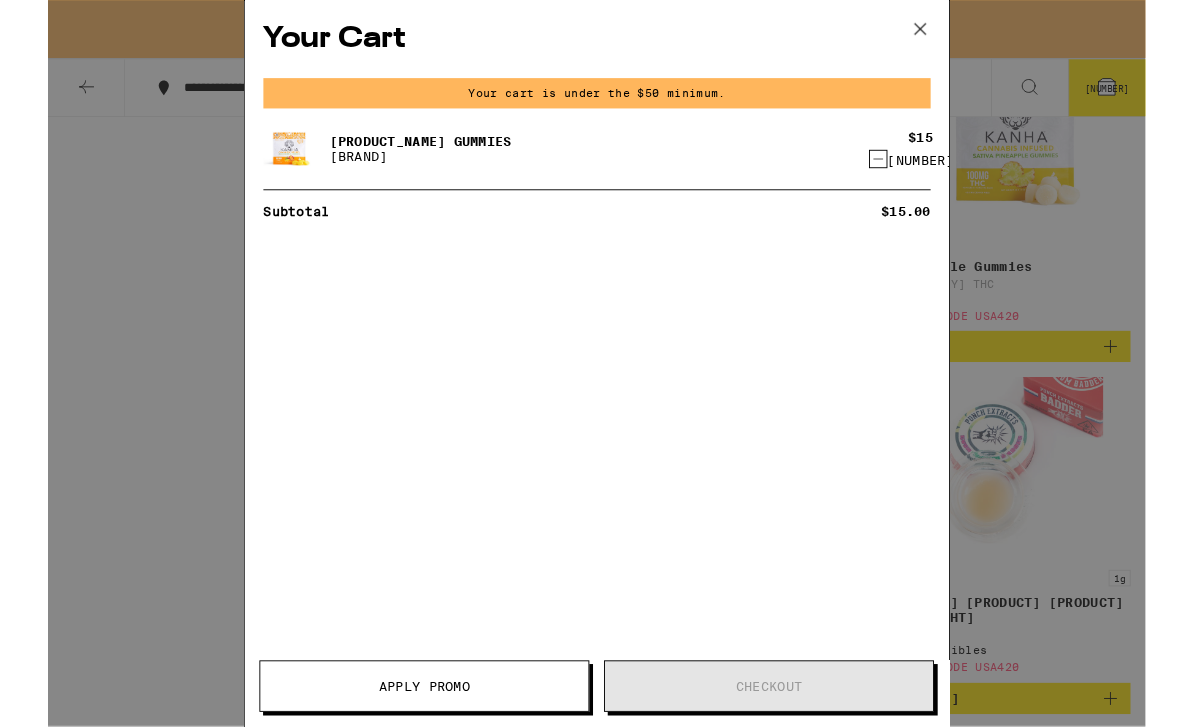 scroll, scrollTop: 3288, scrollLeft: 0, axis: vertical 